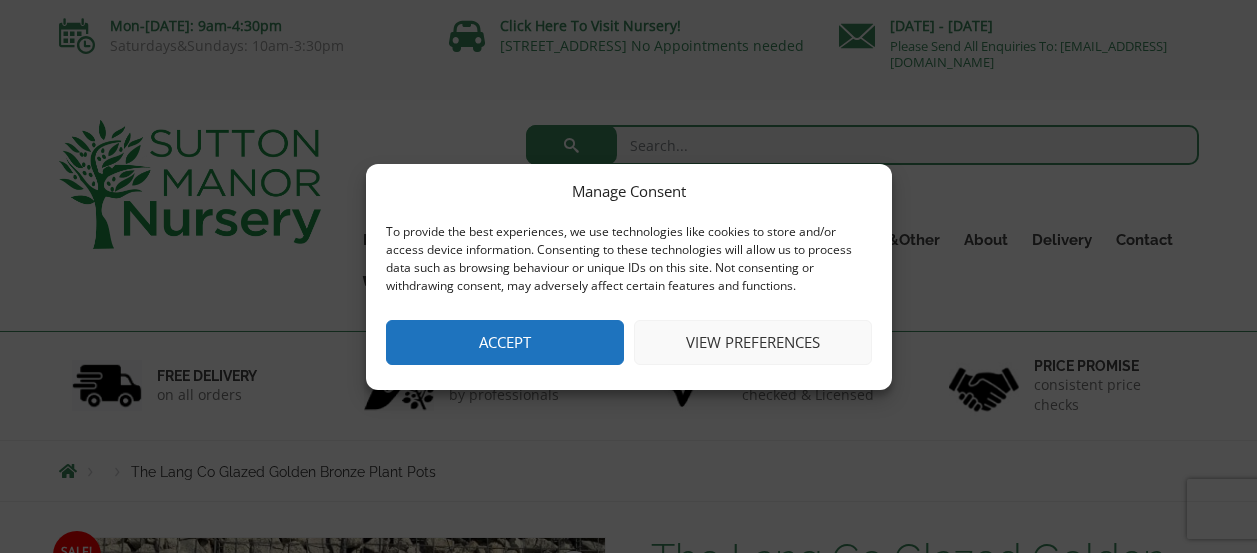 scroll, scrollTop: 0, scrollLeft: 0, axis: both 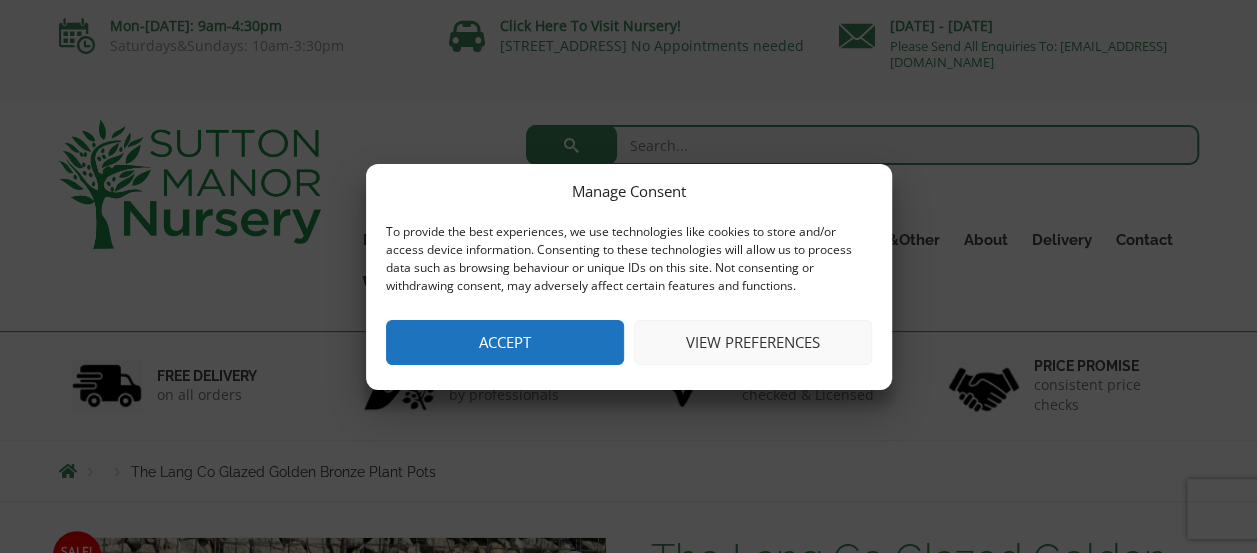 click on "Accept" at bounding box center (505, 342) 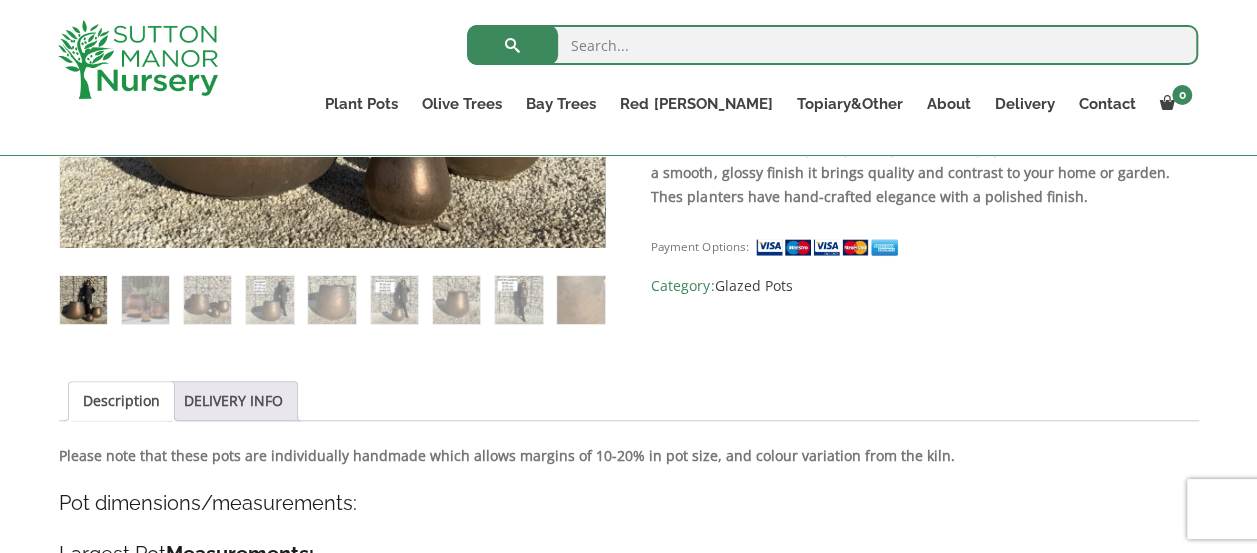 scroll, scrollTop: 713, scrollLeft: 0, axis: vertical 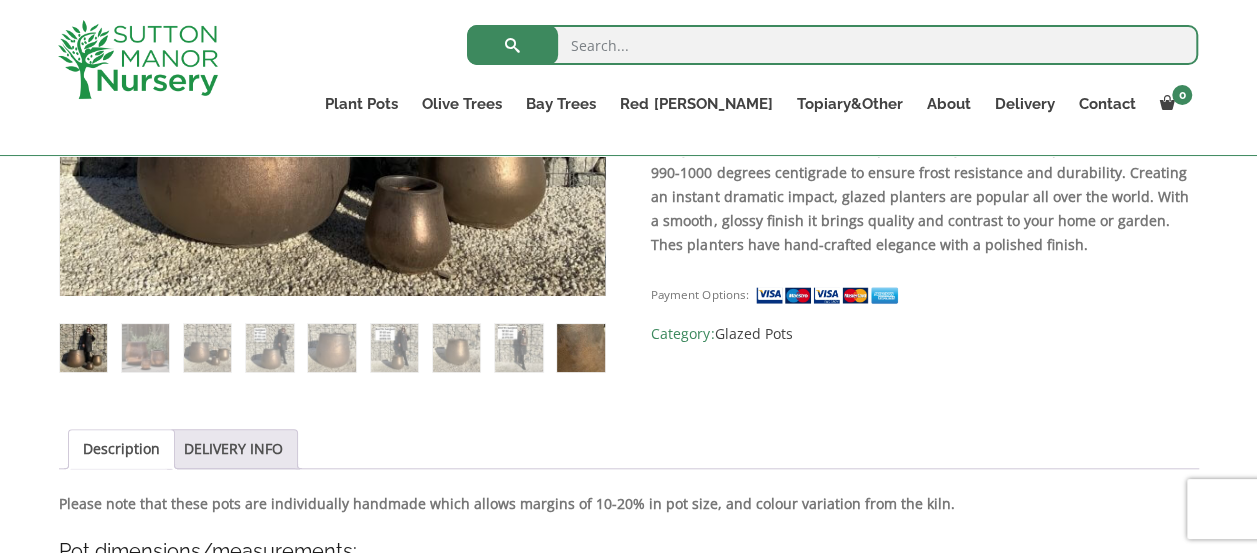 click at bounding box center (580, 347) 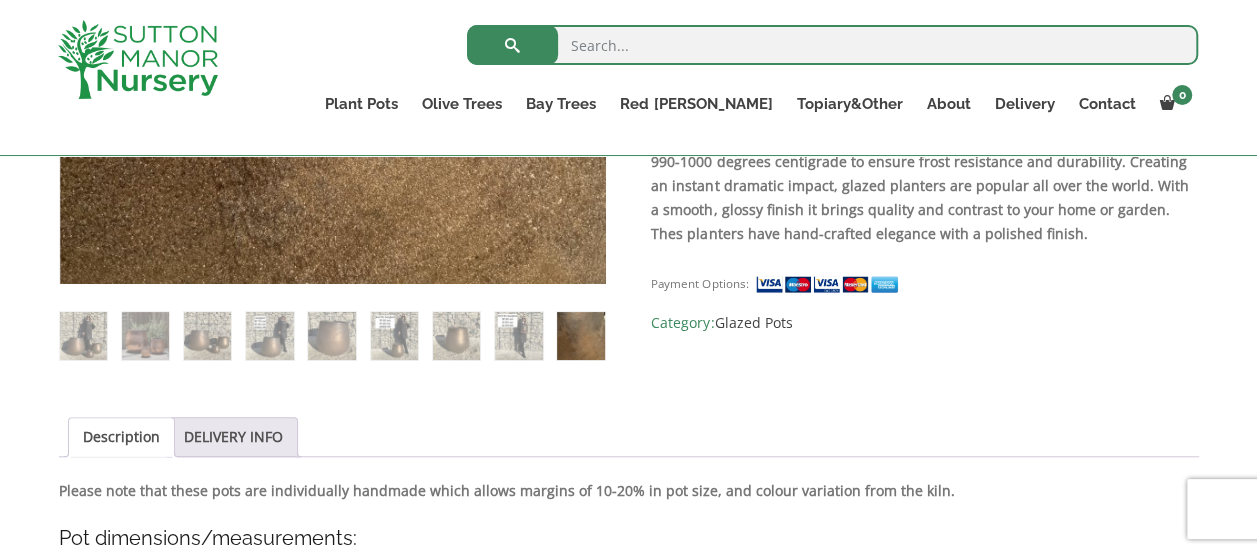 scroll, scrollTop: 729, scrollLeft: 0, axis: vertical 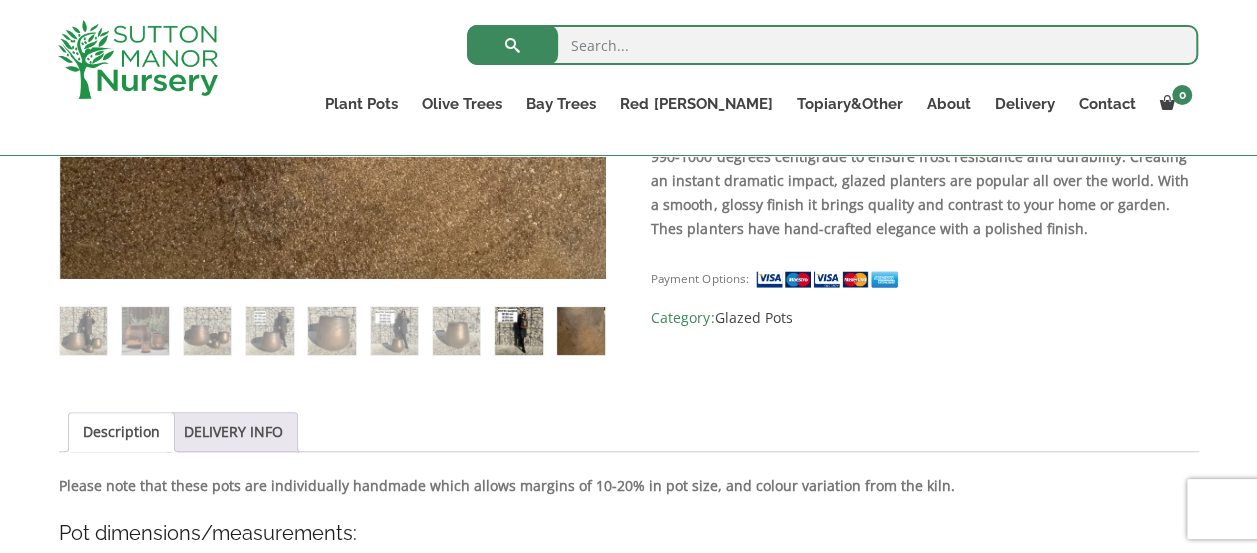 click at bounding box center (518, 330) 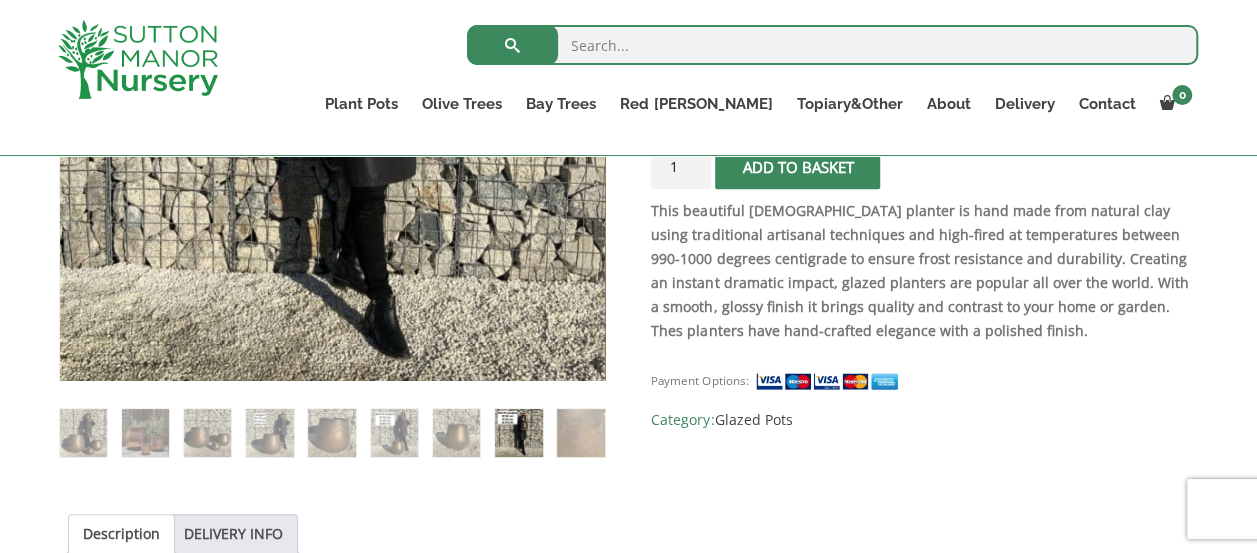 scroll, scrollTop: 633, scrollLeft: 0, axis: vertical 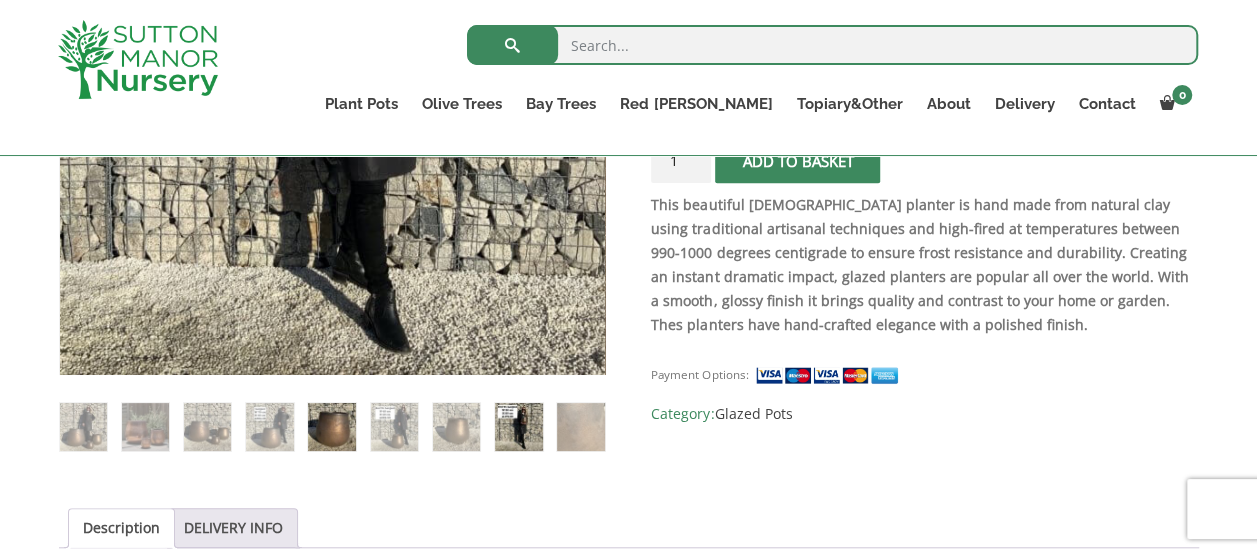 click at bounding box center [331, 426] 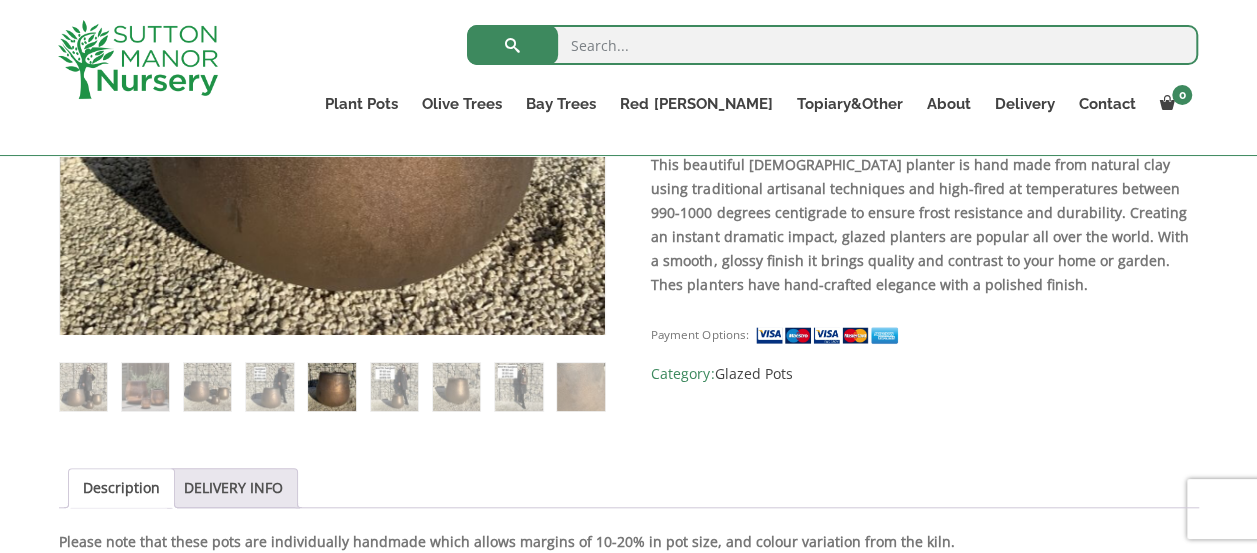 scroll, scrollTop: 674, scrollLeft: 0, axis: vertical 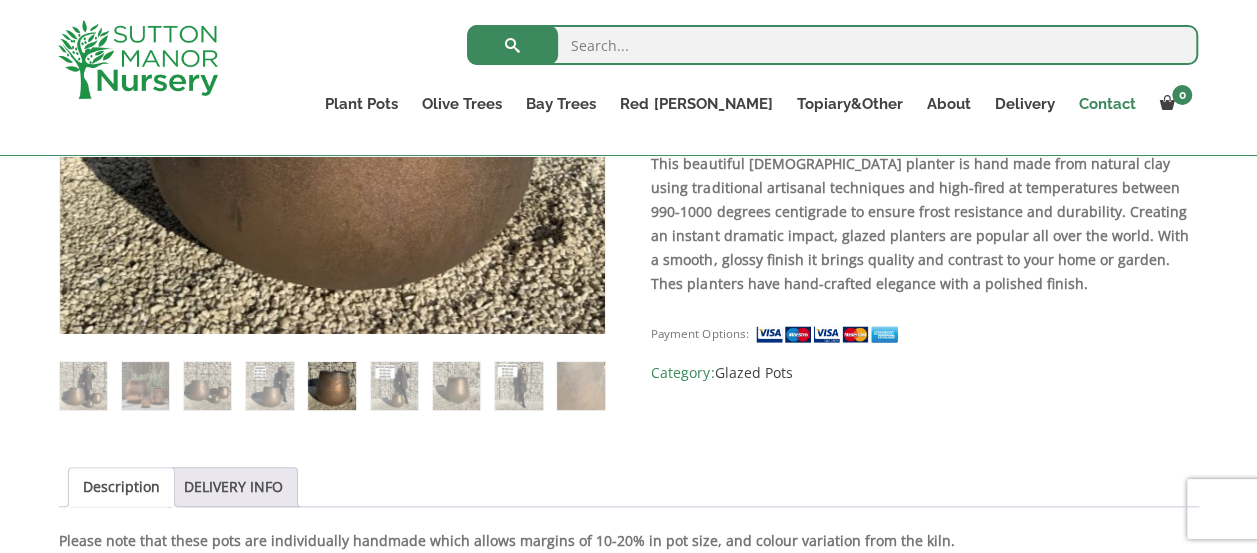 click on "Contact" at bounding box center [1106, 104] 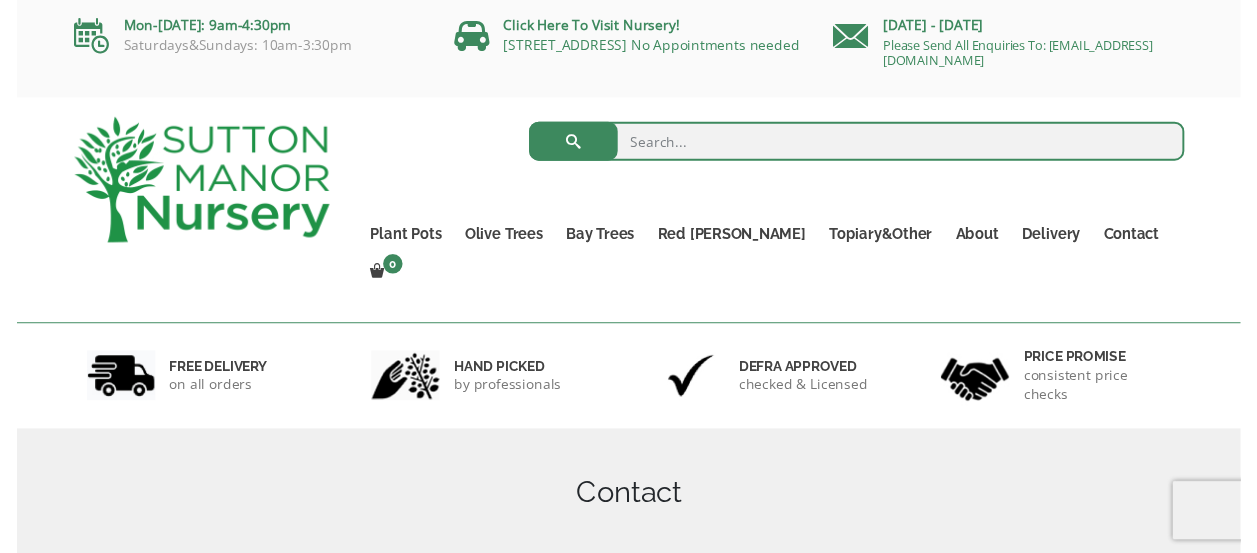 scroll, scrollTop: 0, scrollLeft: 0, axis: both 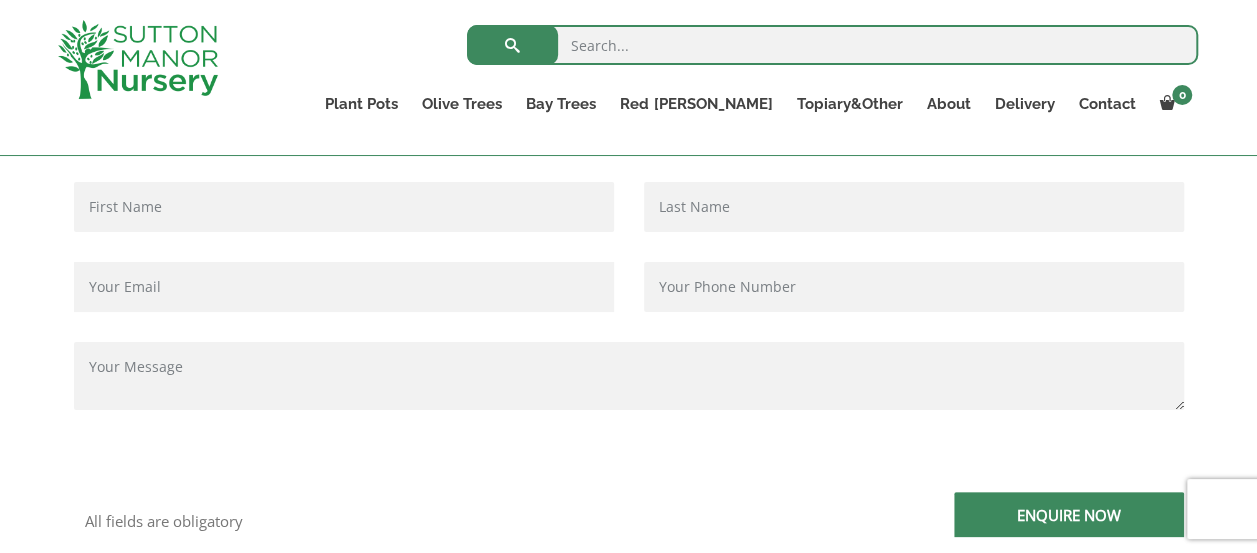 click at bounding box center (344, 207) 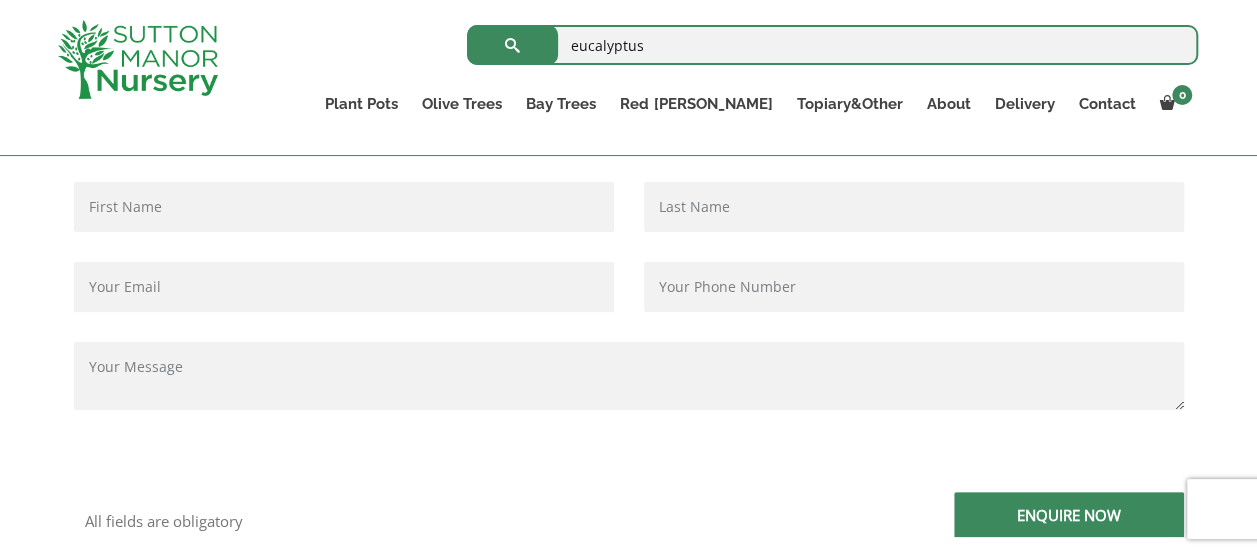 type on "eucalyptus" 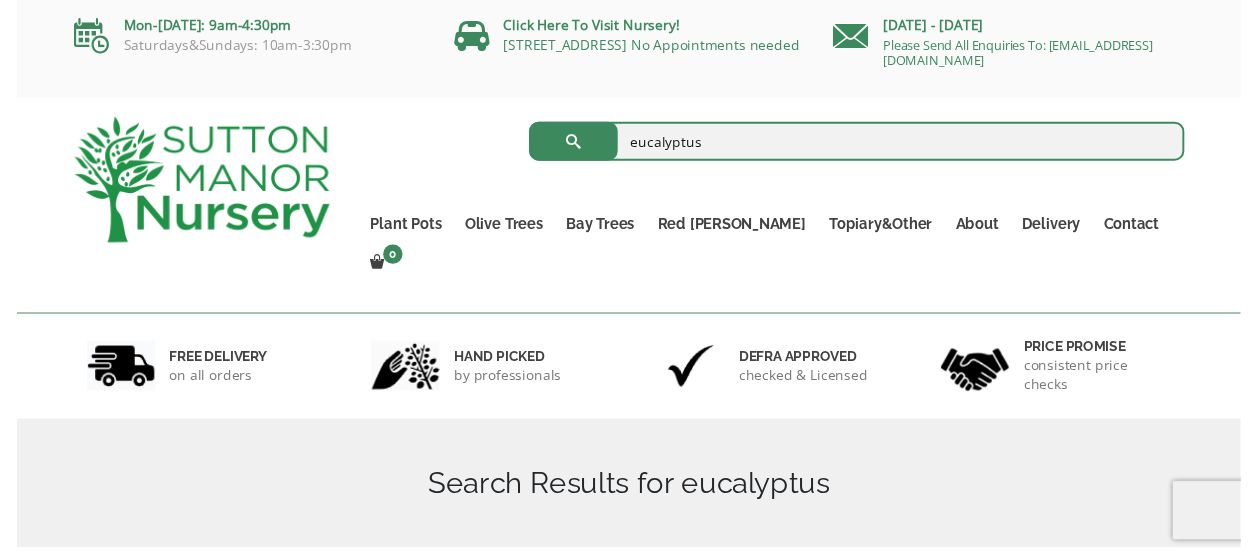 scroll, scrollTop: 0, scrollLeft: 0, axis: both 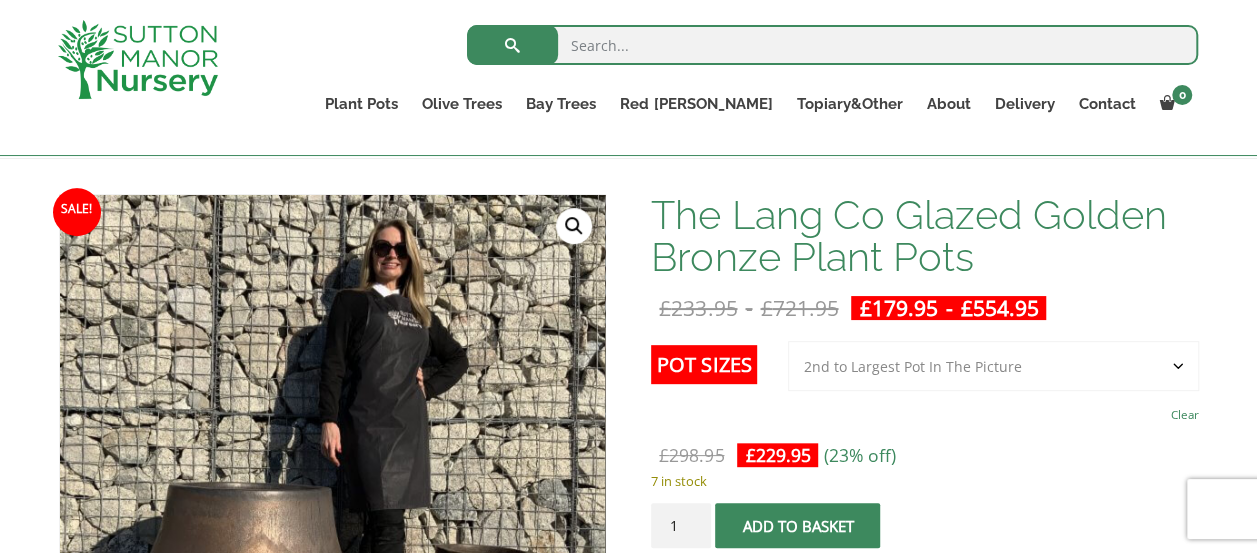 click on "Choose an option 3rd to Largest Pot In The Picture 2nd to Largest Pot In The Picture Largest pot In The Picture" 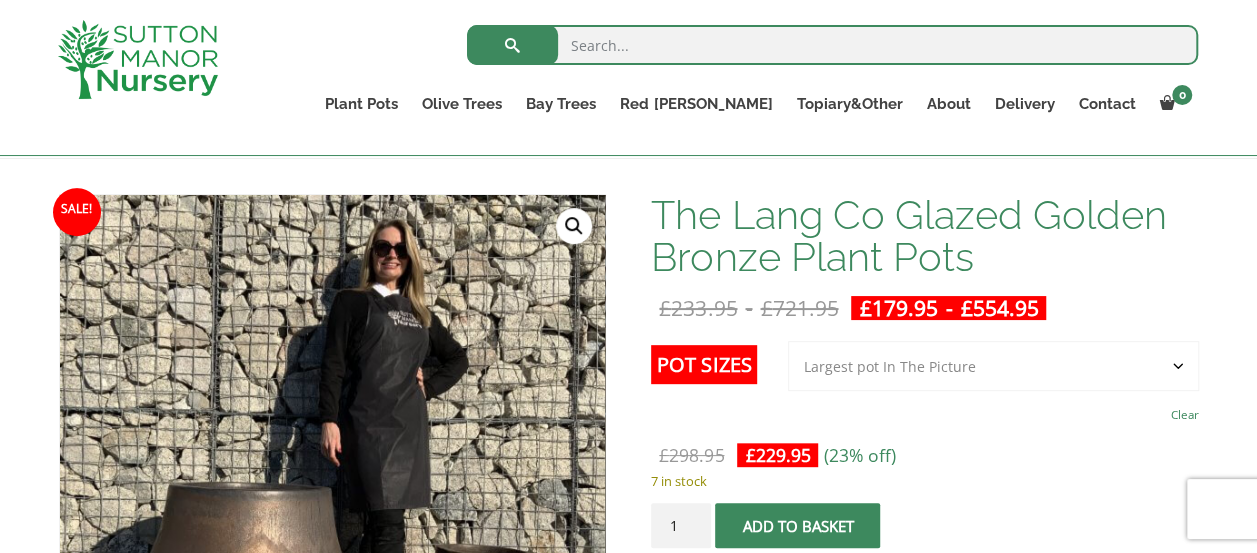 click on "Choose an option 3rd to Largest Pot In The Picture 2nd to Largest Pot In The Picture Largest pot In The Picture" 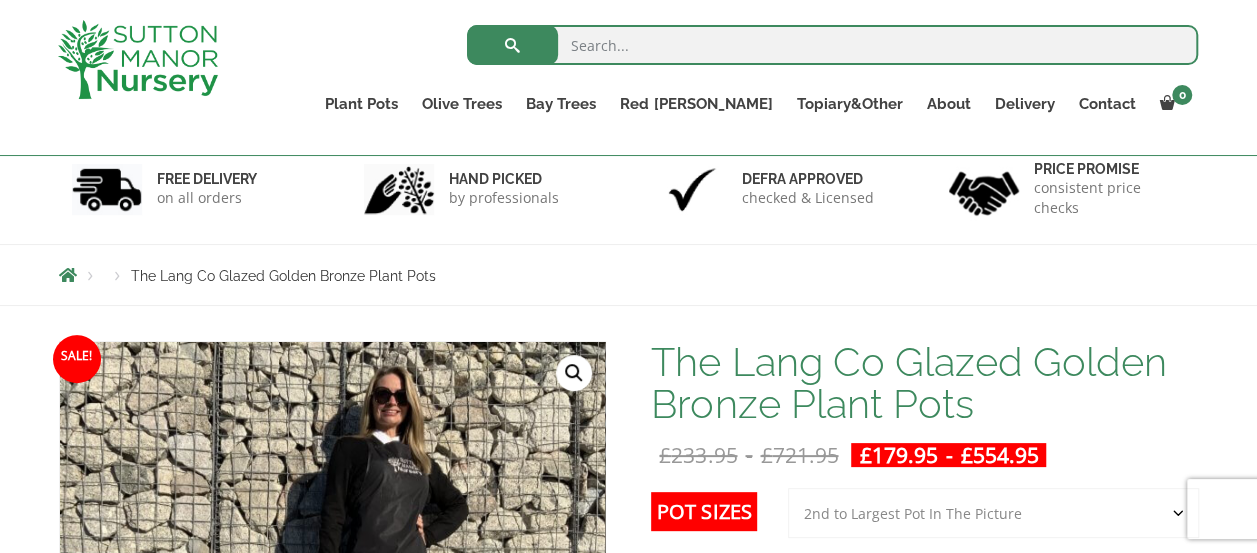 scroll, scrollTop: 115, scrollLeft: 0, axis: vertical 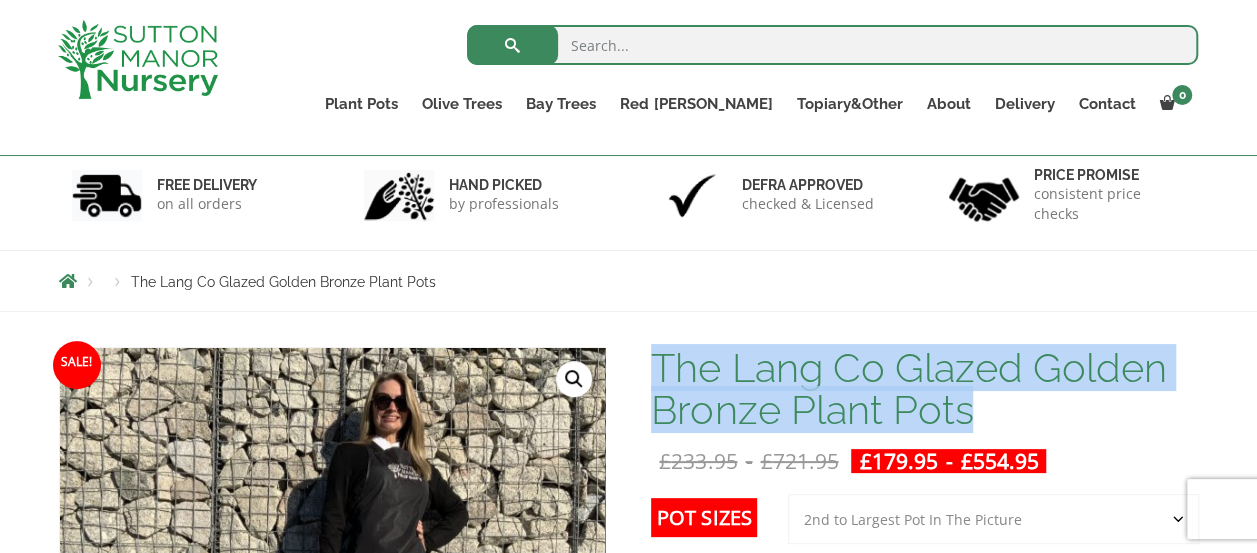 drag, startPoint x: 652, startPoint y: 364, endPoint x: 965, endPoint y: 408, distance: 316.0775 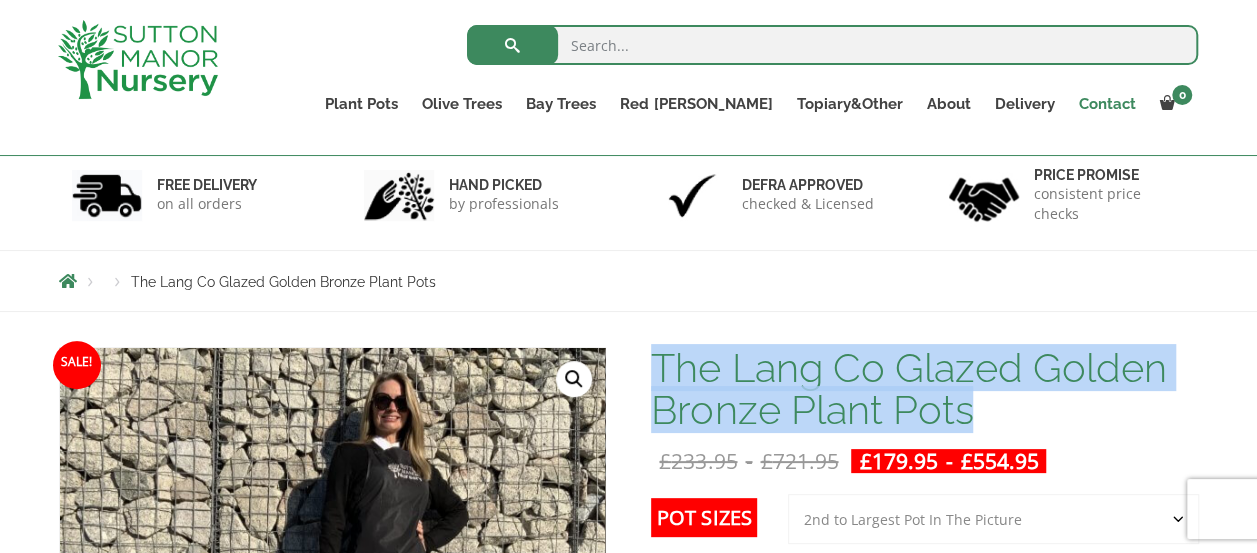 click on "Contact" at bounding box center (1106, 104) 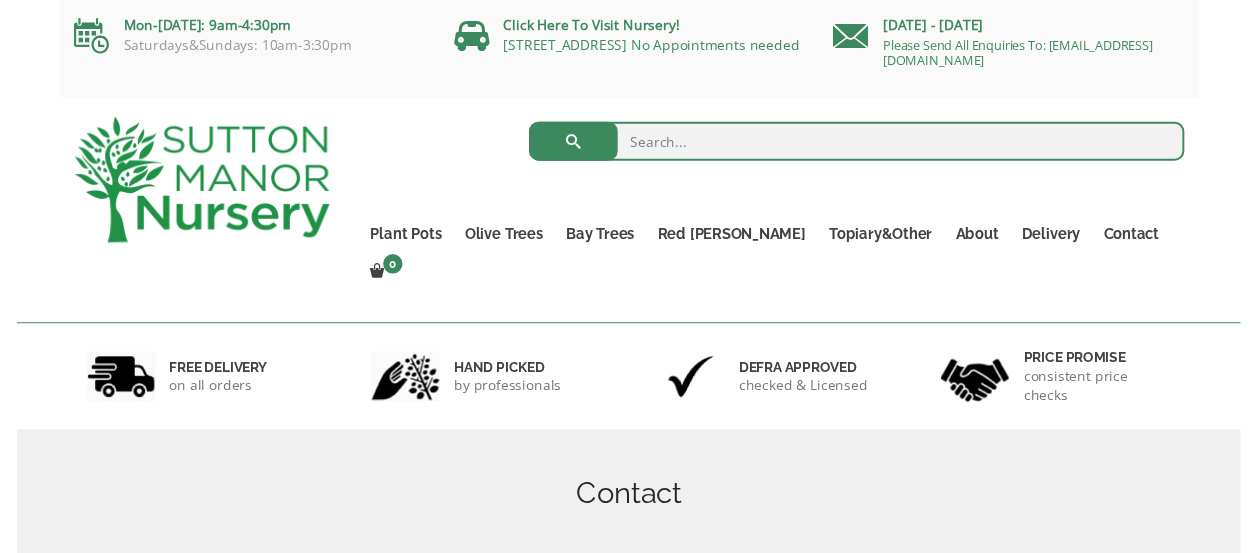 scroll, scrollTop: 0, scrollLeft: 0, axis: both 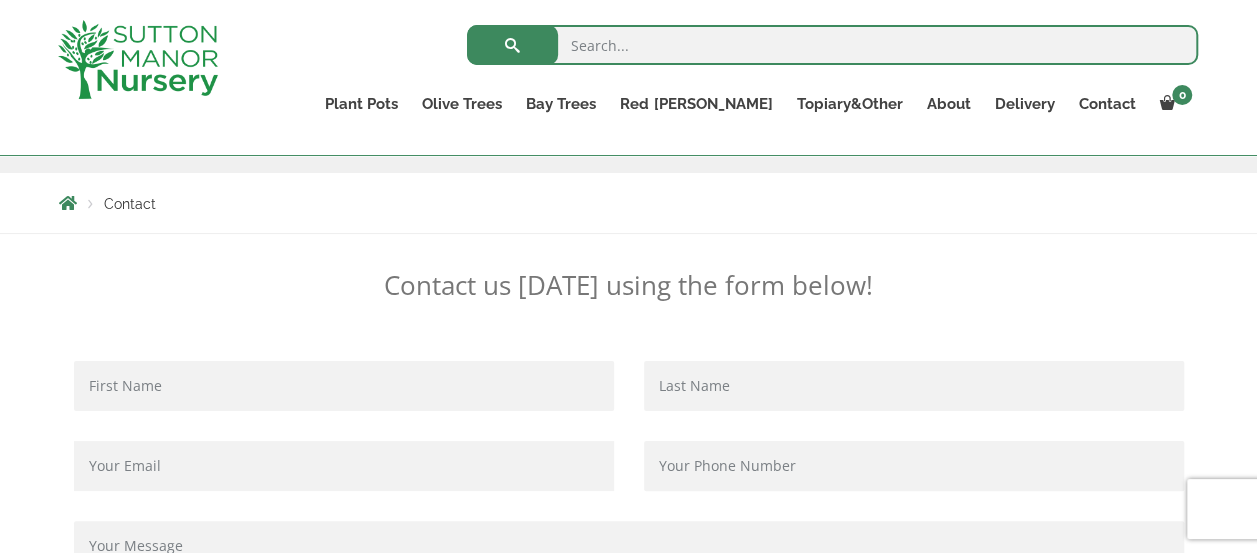 click at bounding box center (344, 386) 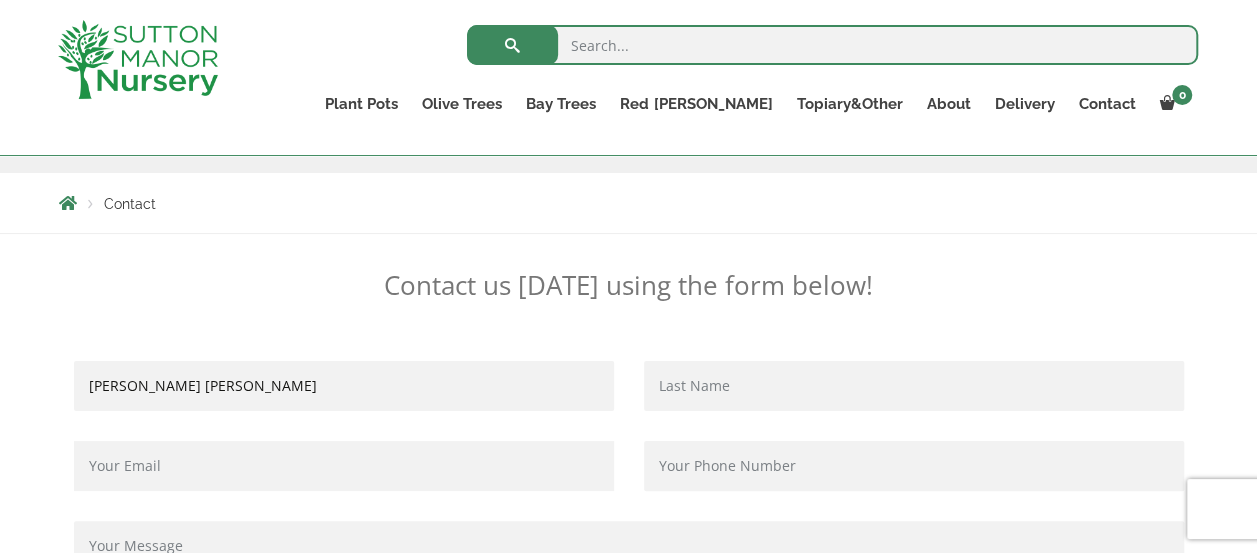type on "[EMAIL_ADDRESS][DOMAIN_NAME]" 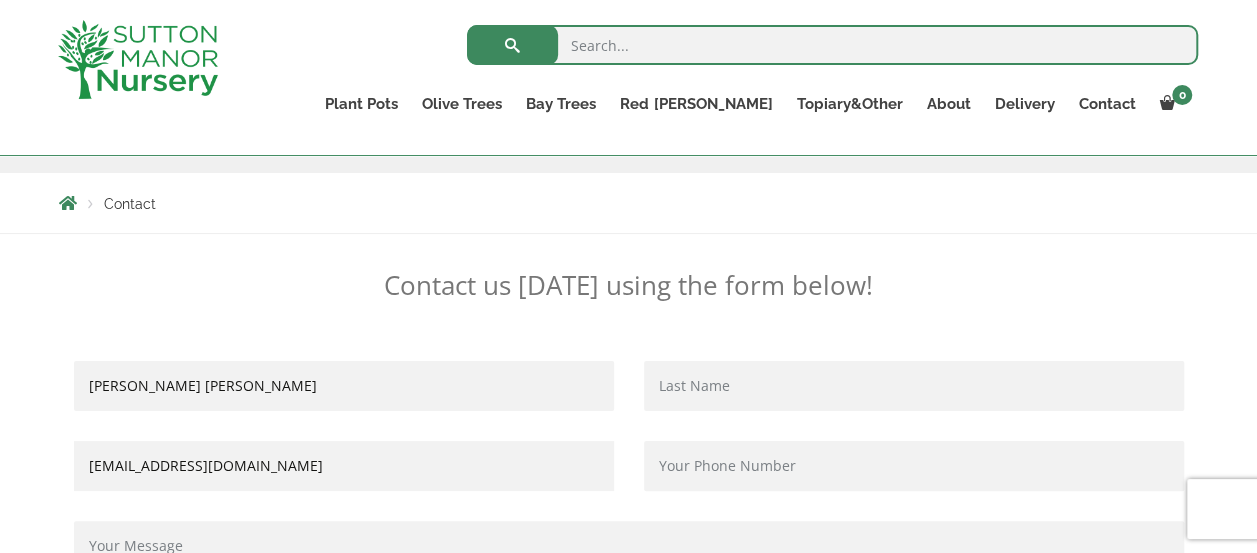 type on "07712760557" 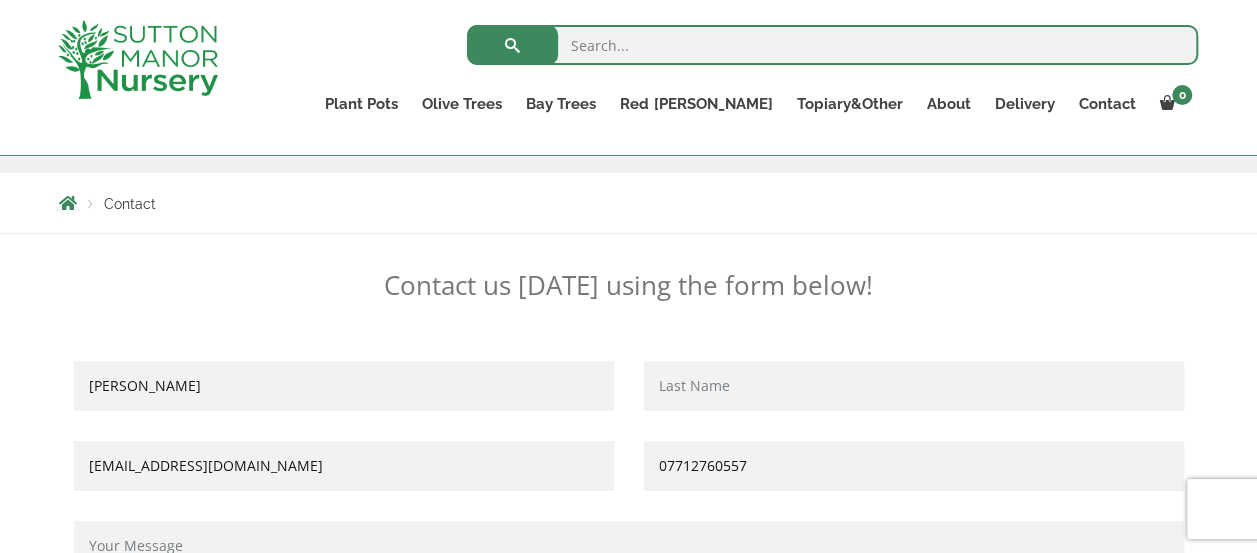 type on "[PERSON_NAME]" 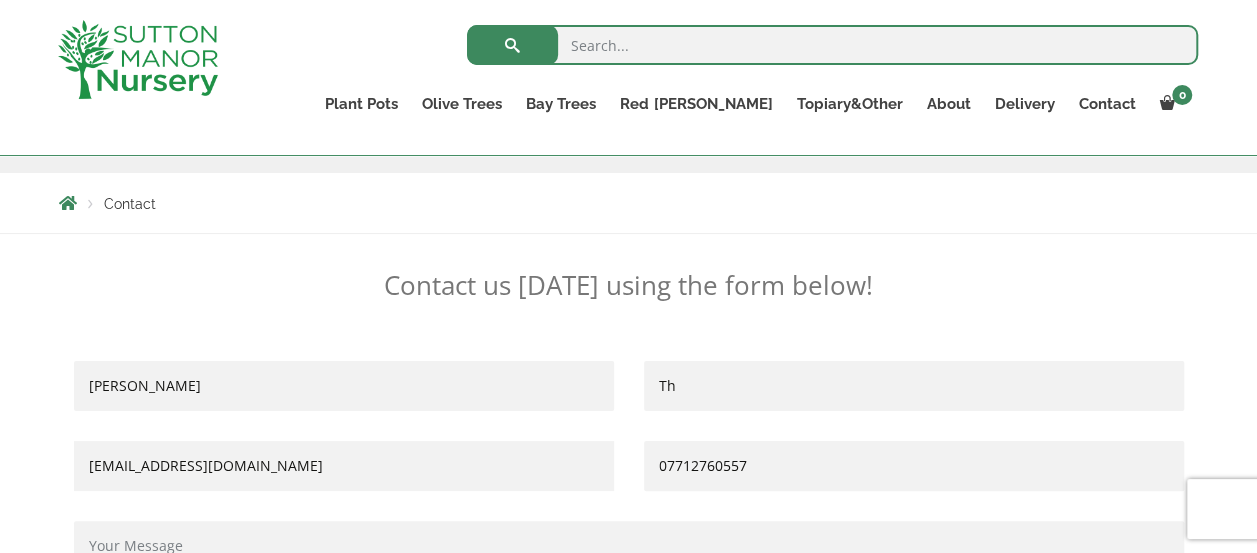 type on "T" 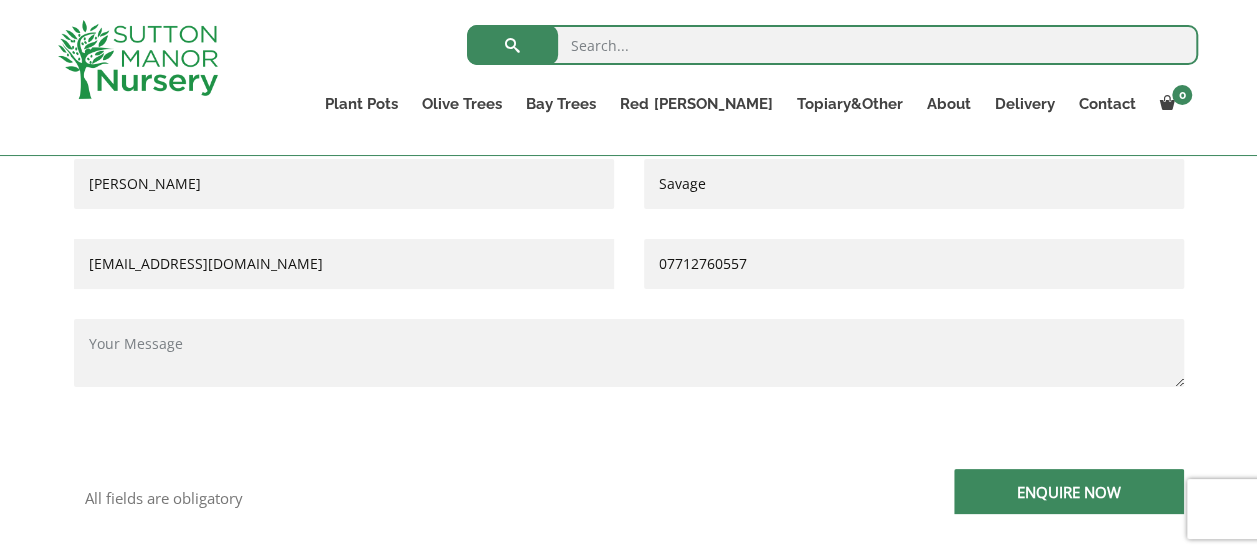 scroll, scrollTop: 536, scrollLeft: 0, axis: vertical 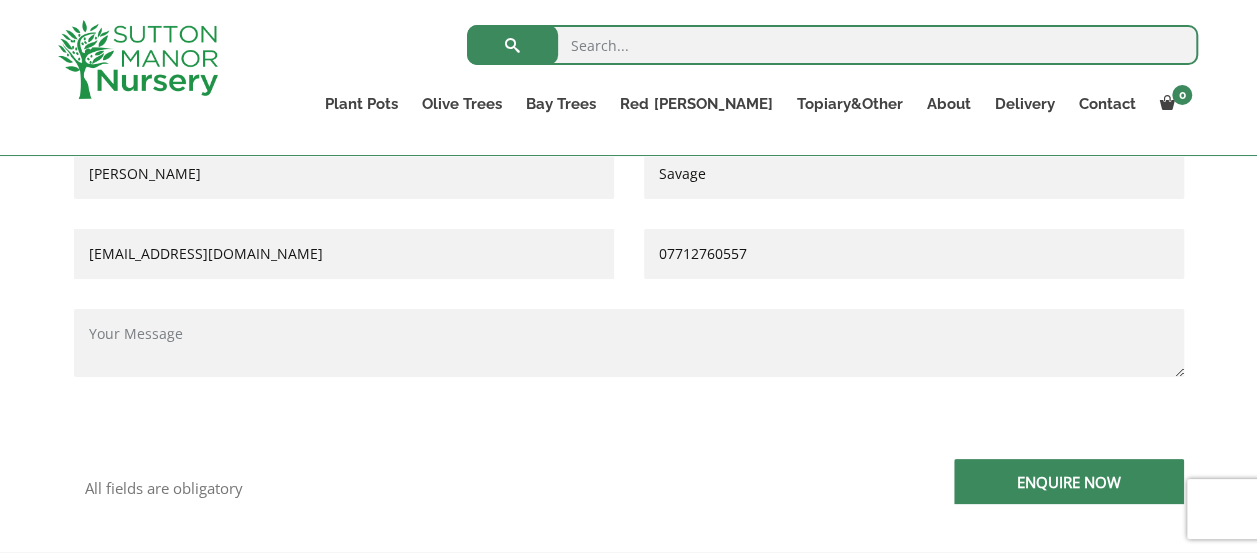 type on "Savage" 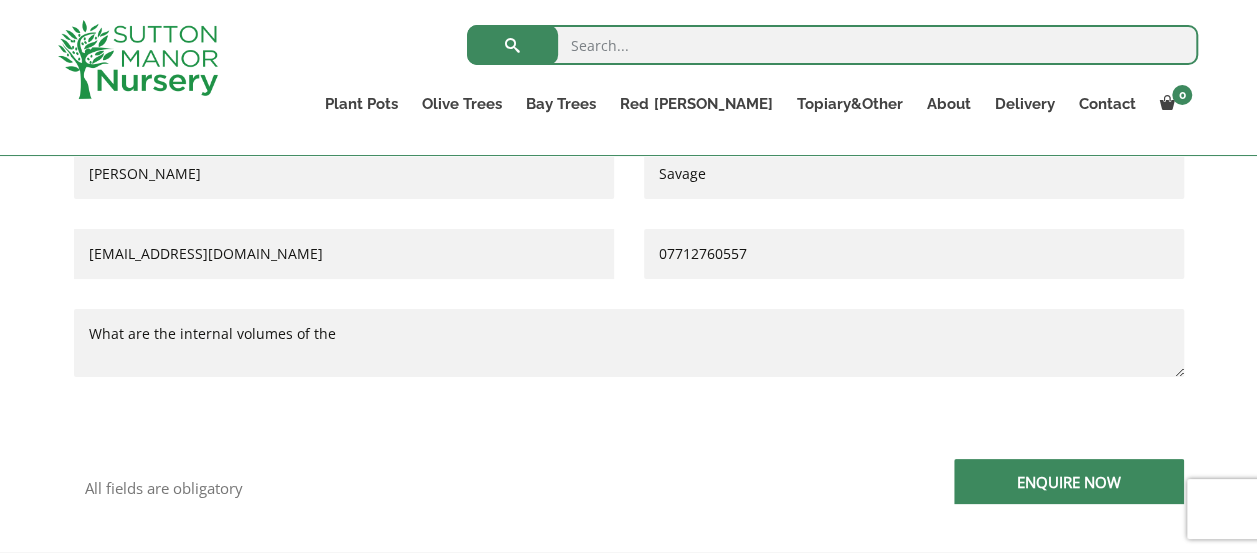 paste on "The Lang Co Glazed Golden Bronze Plant Pots" 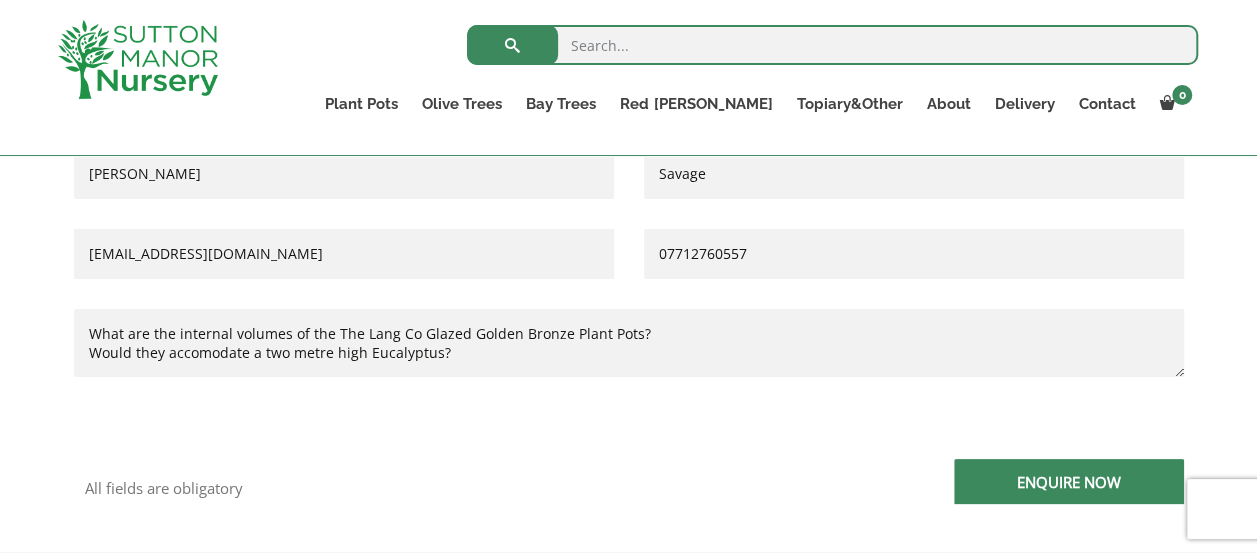 click on "What are the internal volumes of the The Lang Co Glazed Golden Bronze Plant Pots?
Would they accomodate a two metre high Eucalyptus?" at bounding box center (629, 343) 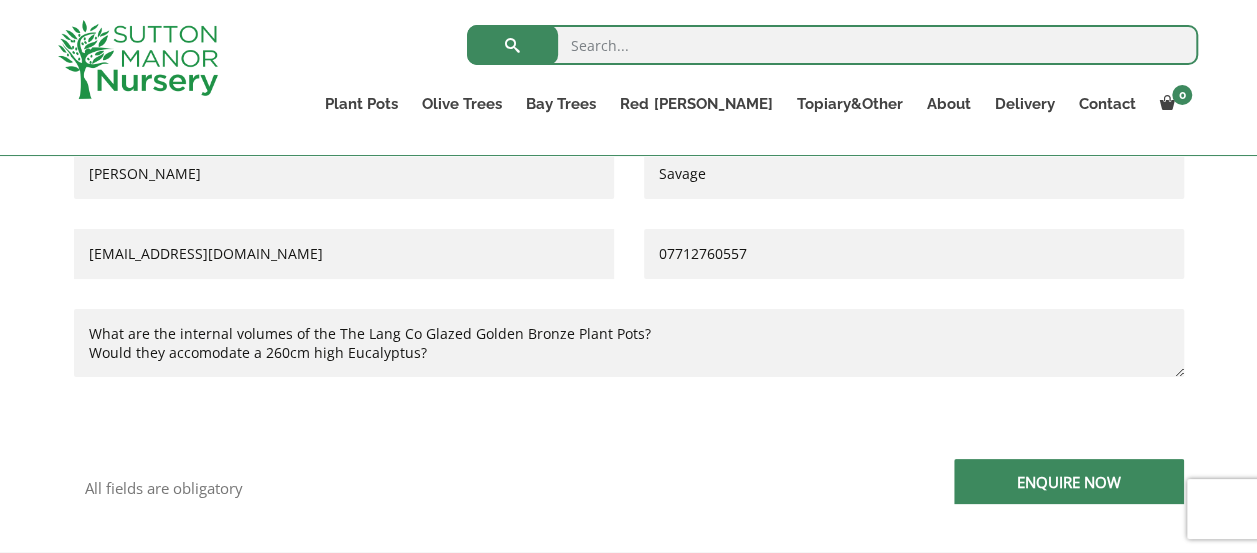 type on "What are the internal volumes of the The Lang Co Glazed Golden Bronze Plant Pots?
Would they accomodate a 260cm high Eucalyptus?" 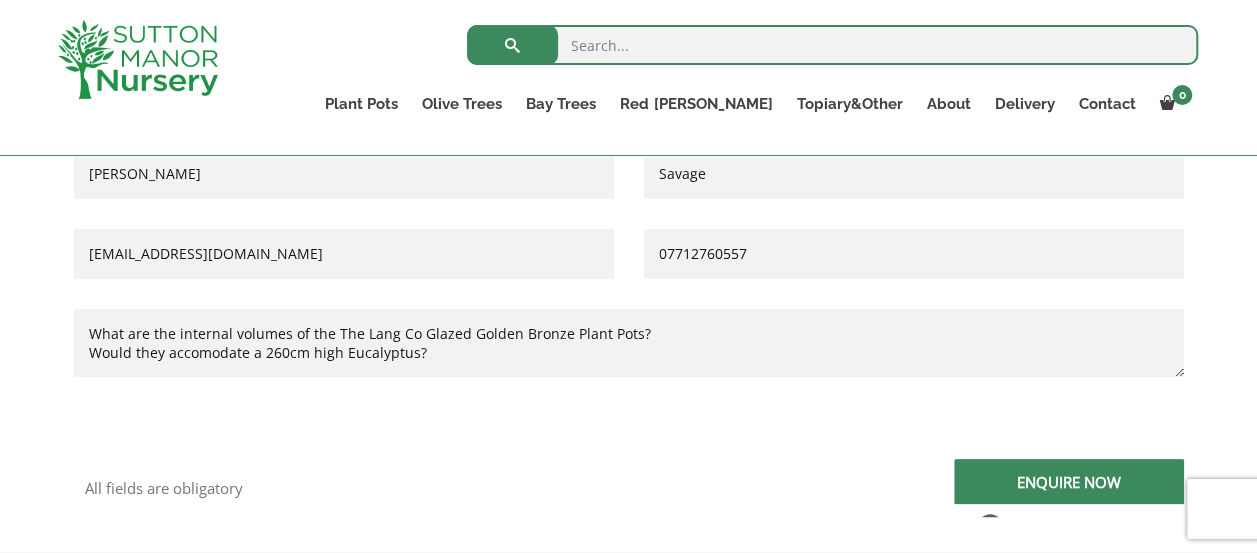 click on "Enquire Now" at bounding box center (1069, 481) 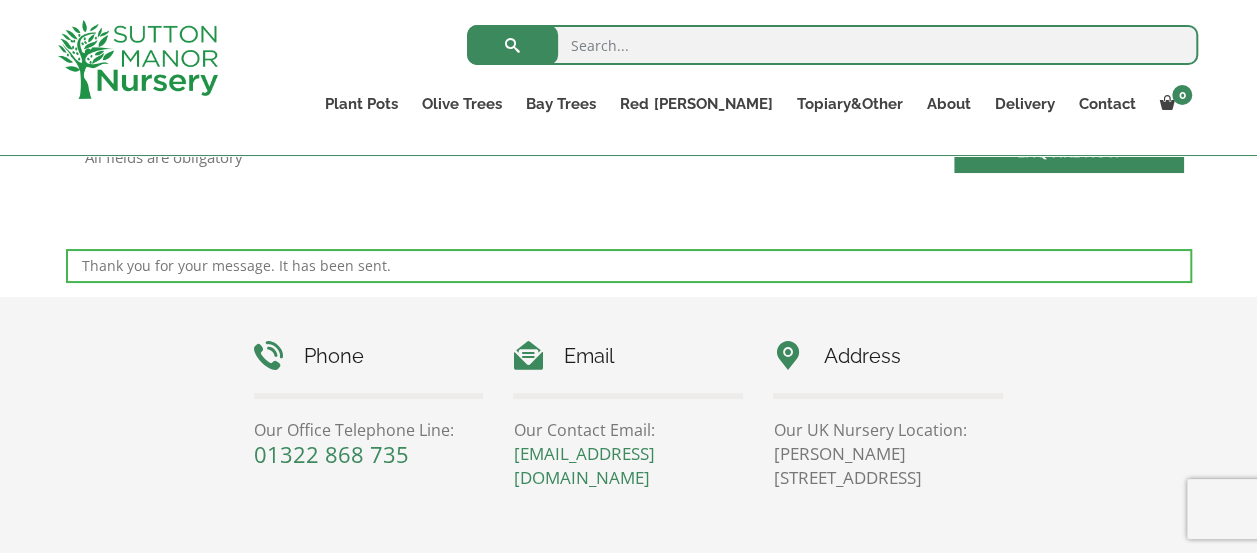 scroll, scrollTop: 868, scrollLeft: 0, axis: vertical 